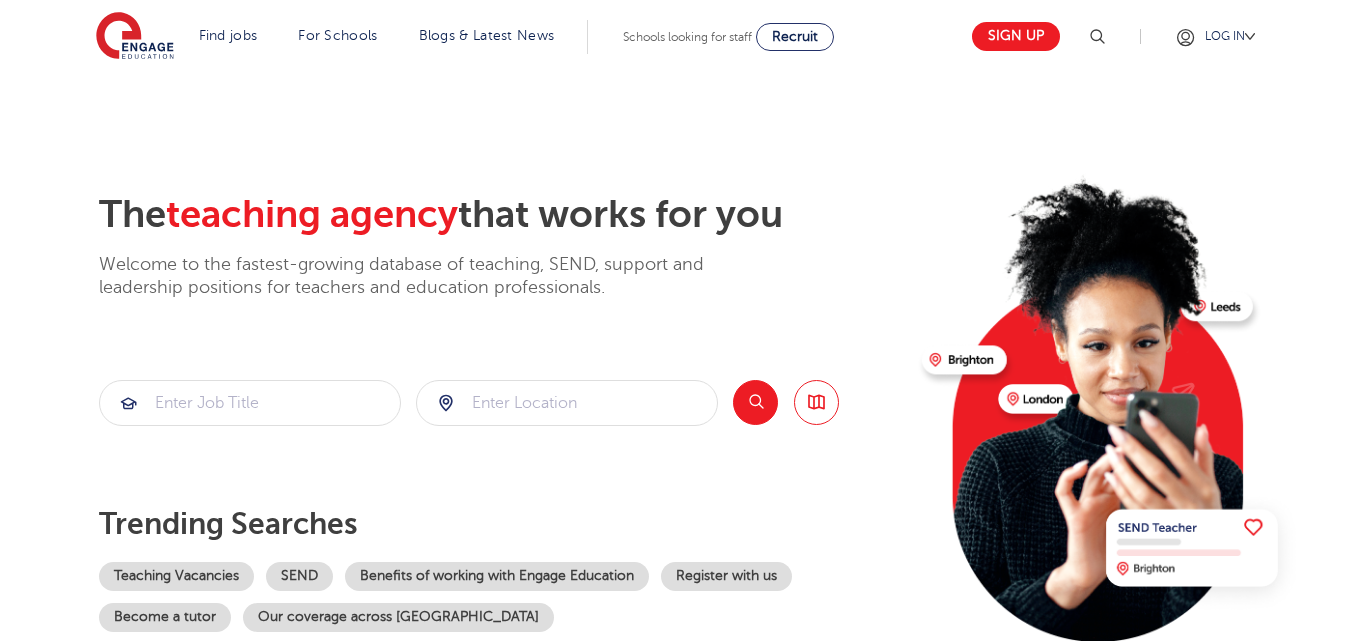 scroll, scrollTop: 0, scrollLeft: 0, axis: both 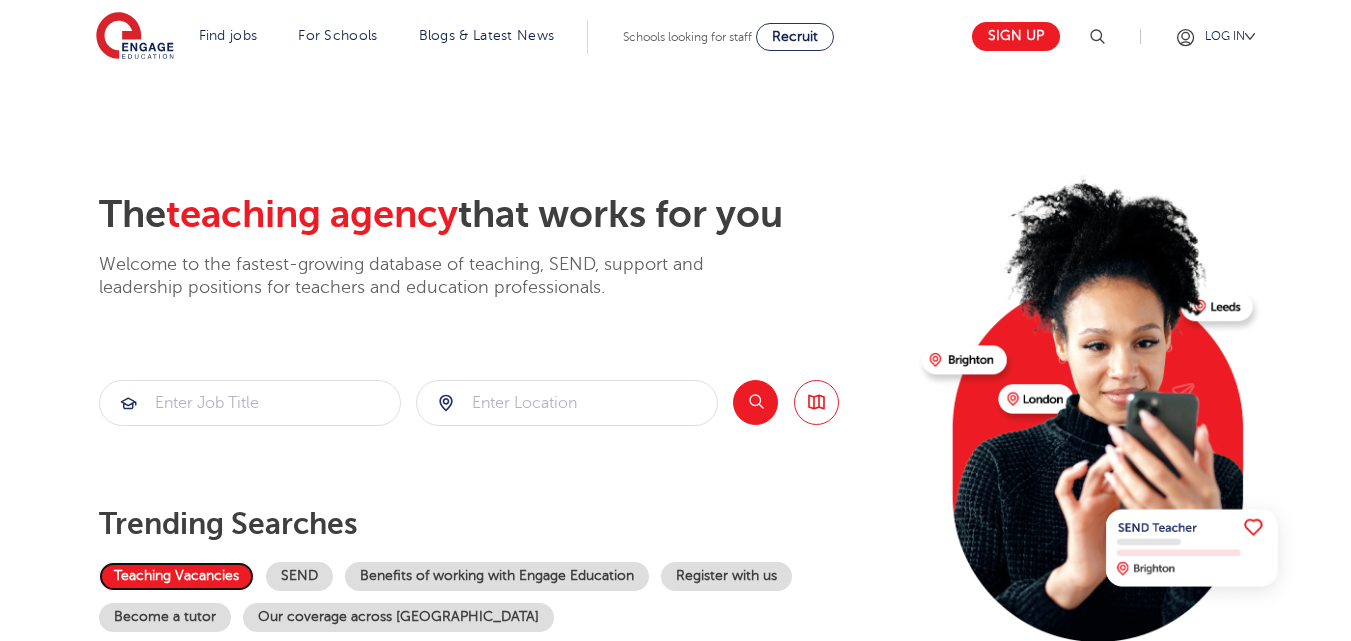 click on "Teaching Vacancies" at bounding box center [176, 576] 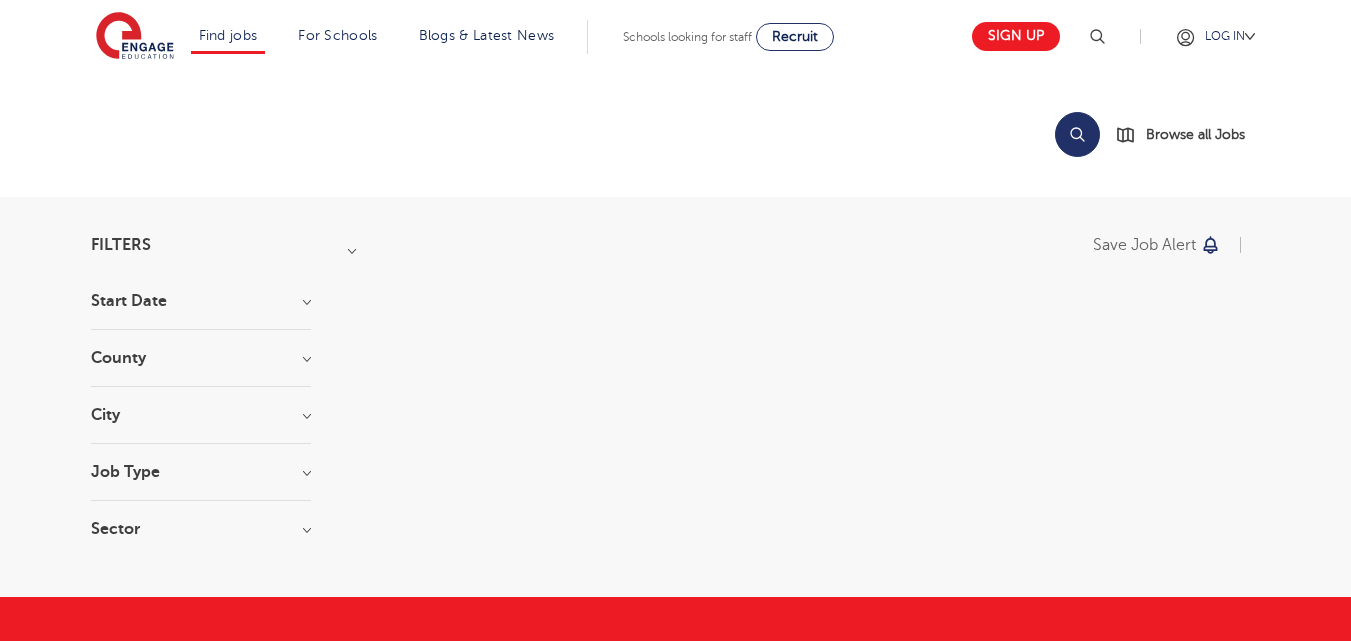 scroll, scrollTop: 0, scrollLeft: 0, axis: both 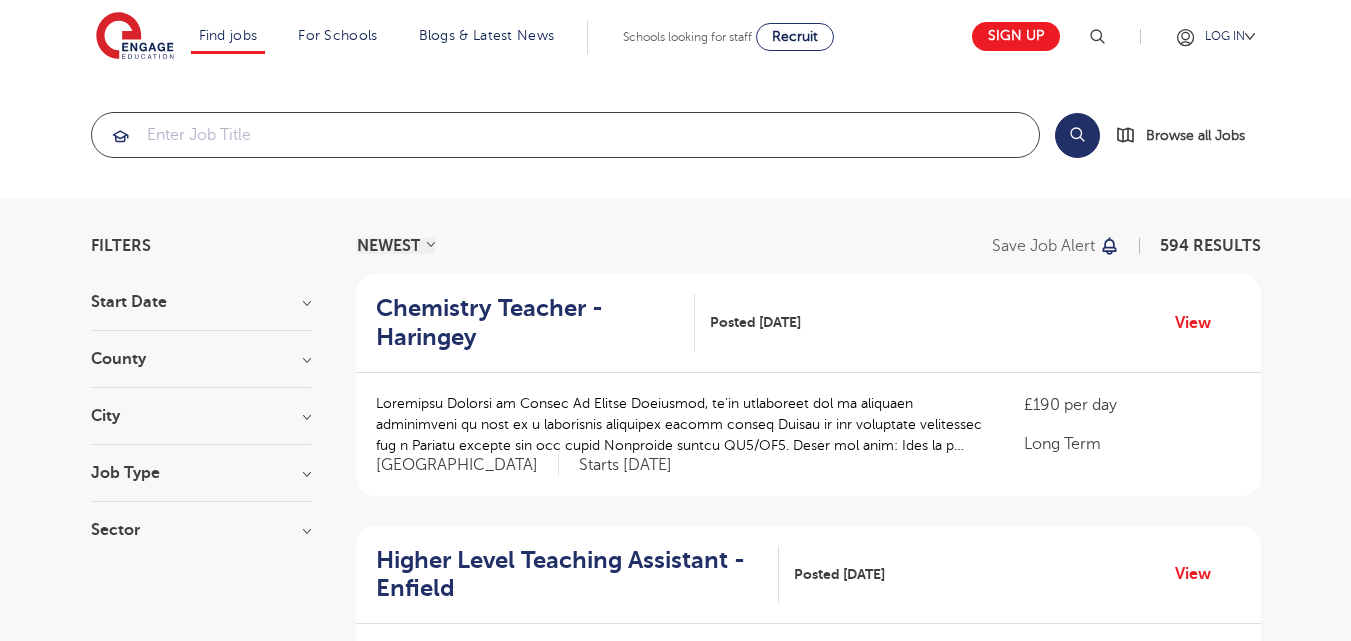 click at bounding box center (565, 135) 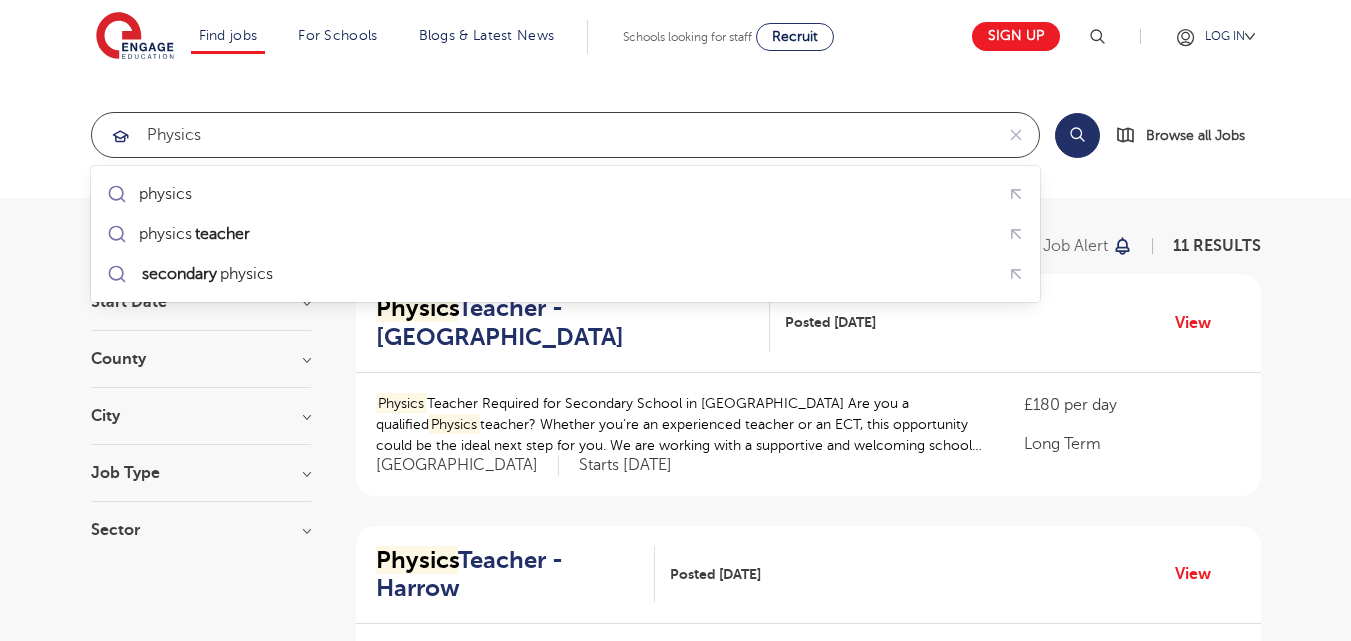 type on "physics" 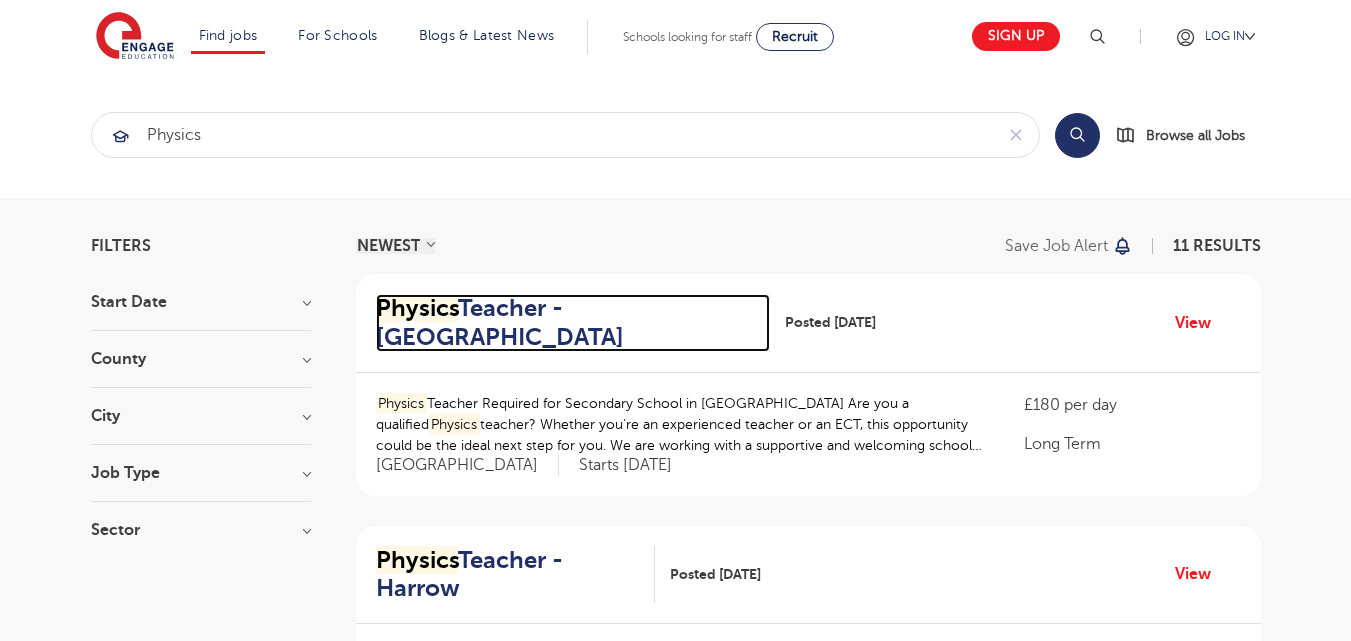 click on "Physics" at bounding box center (417, 308) 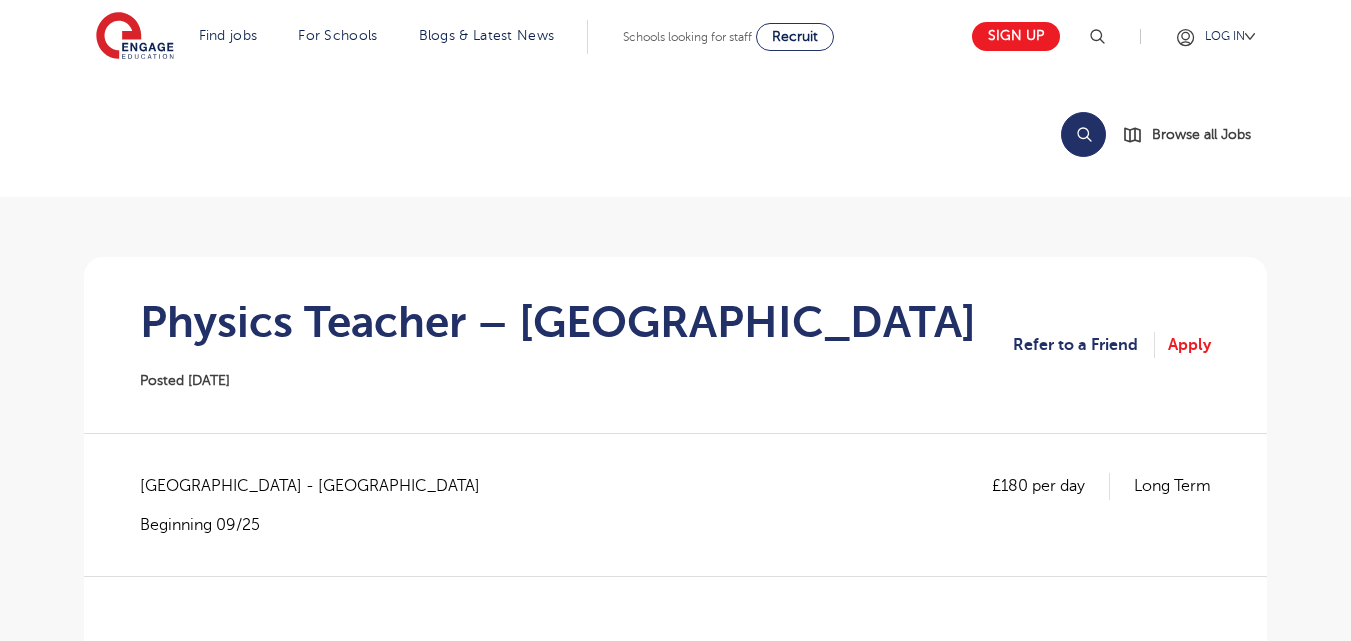 scroll, scrollTop: 0, scrollLeft: 0, axis: both 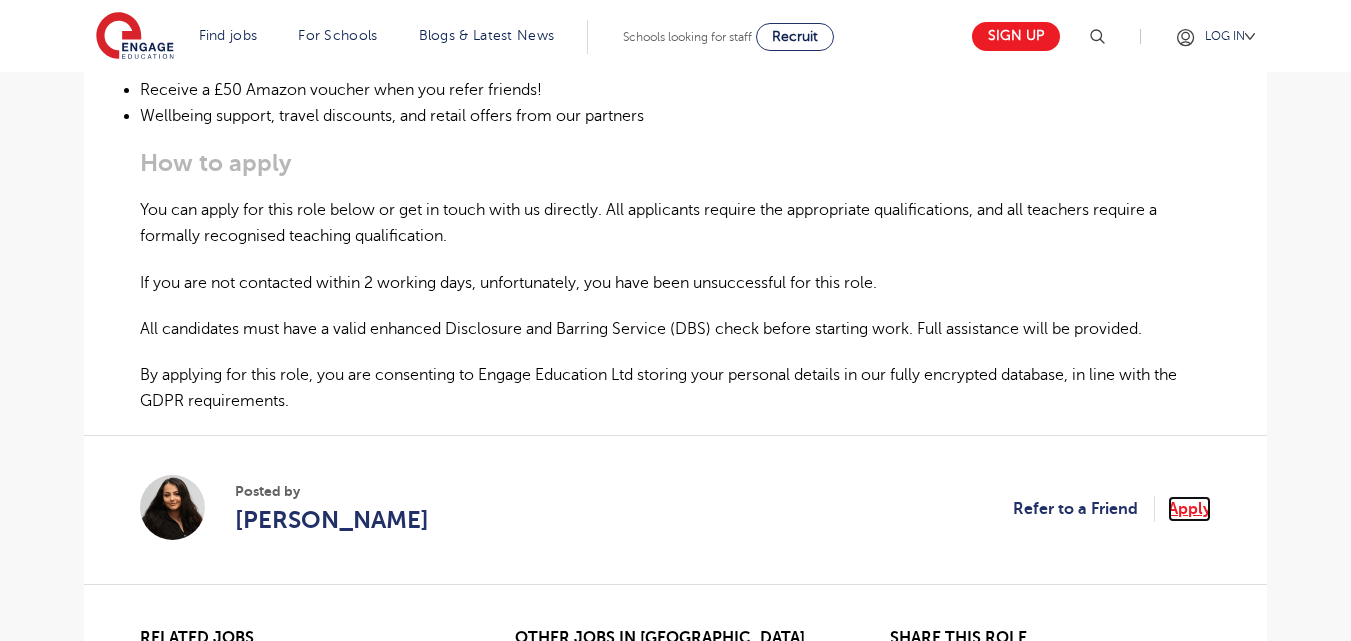 click on "Apply" at bounding box center (1189, 509) 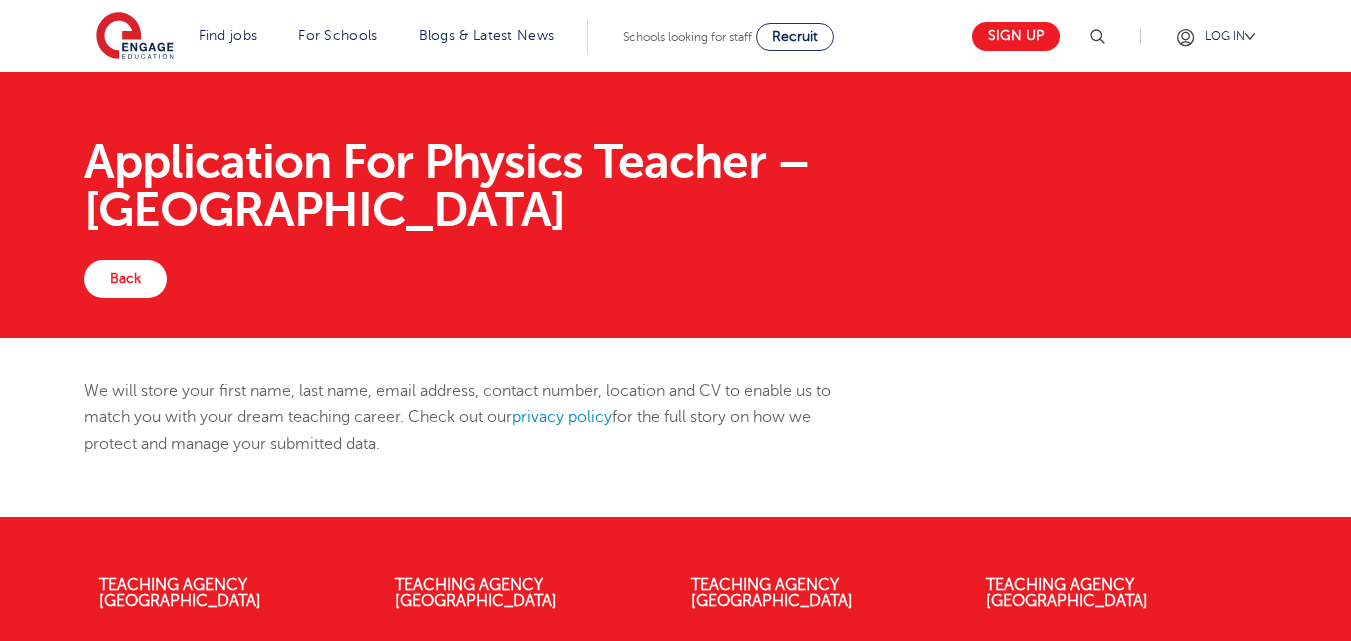 scroll, scrollTop: 0, scrollLeft: 0, axis: both 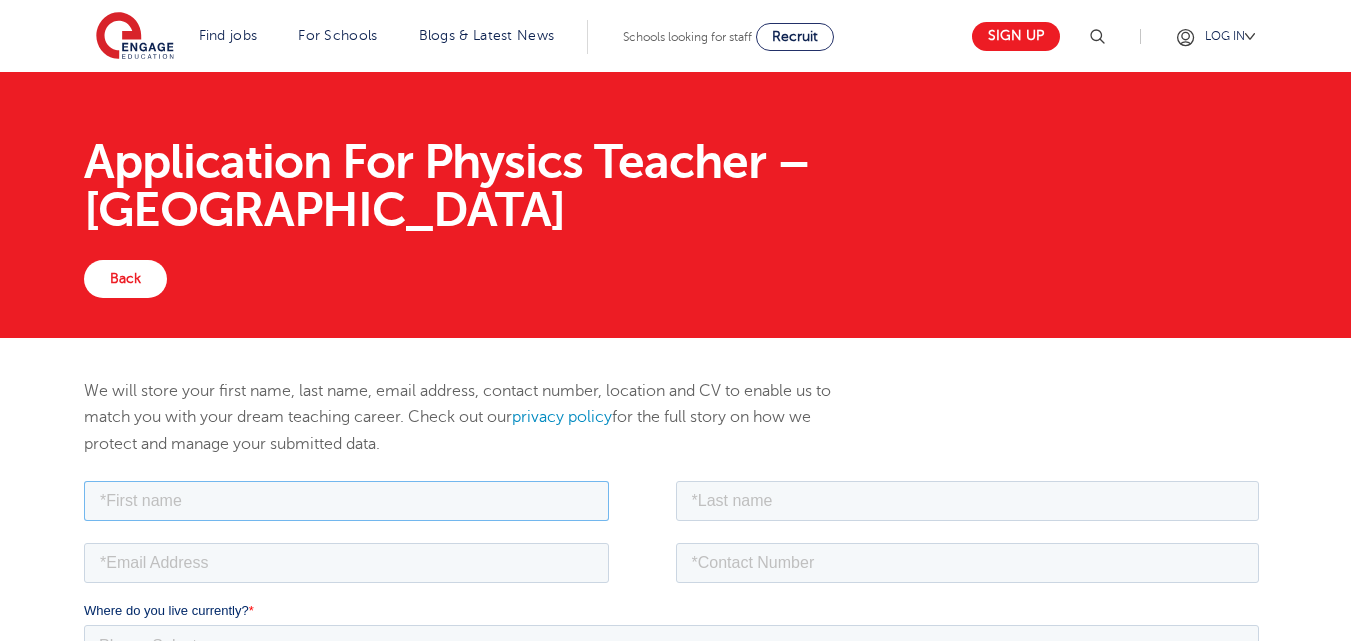 click at bounding box center (346, 500) 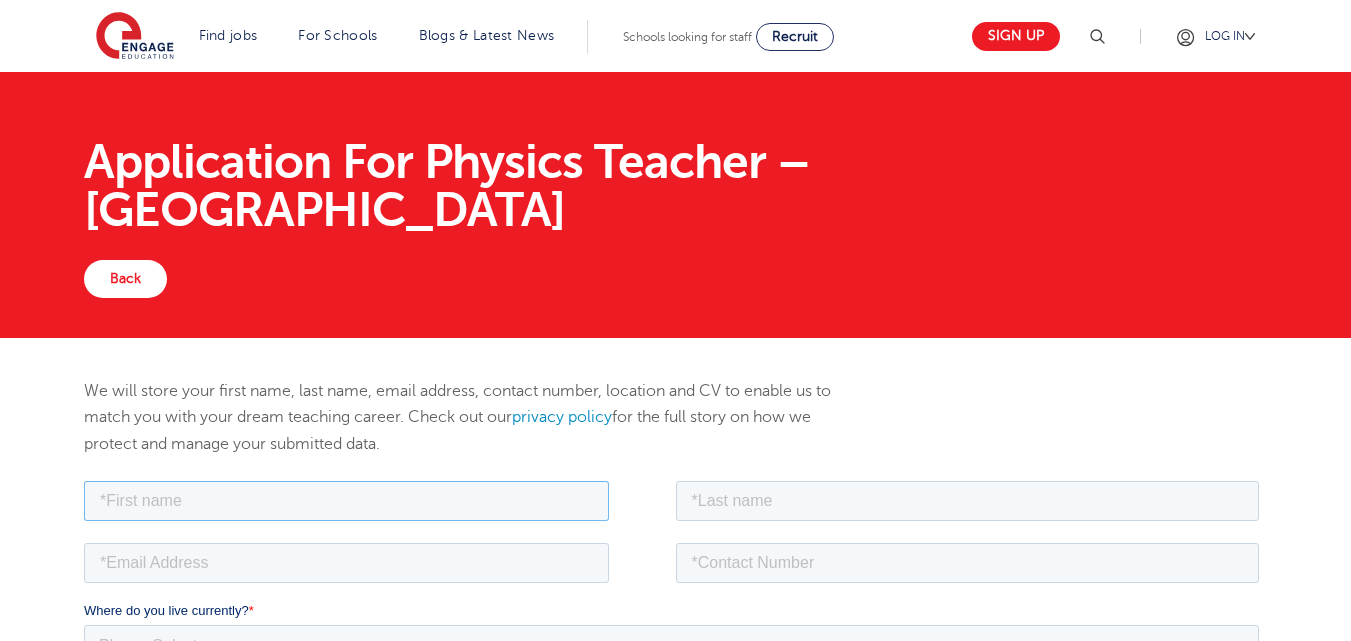 type on "Olumide" 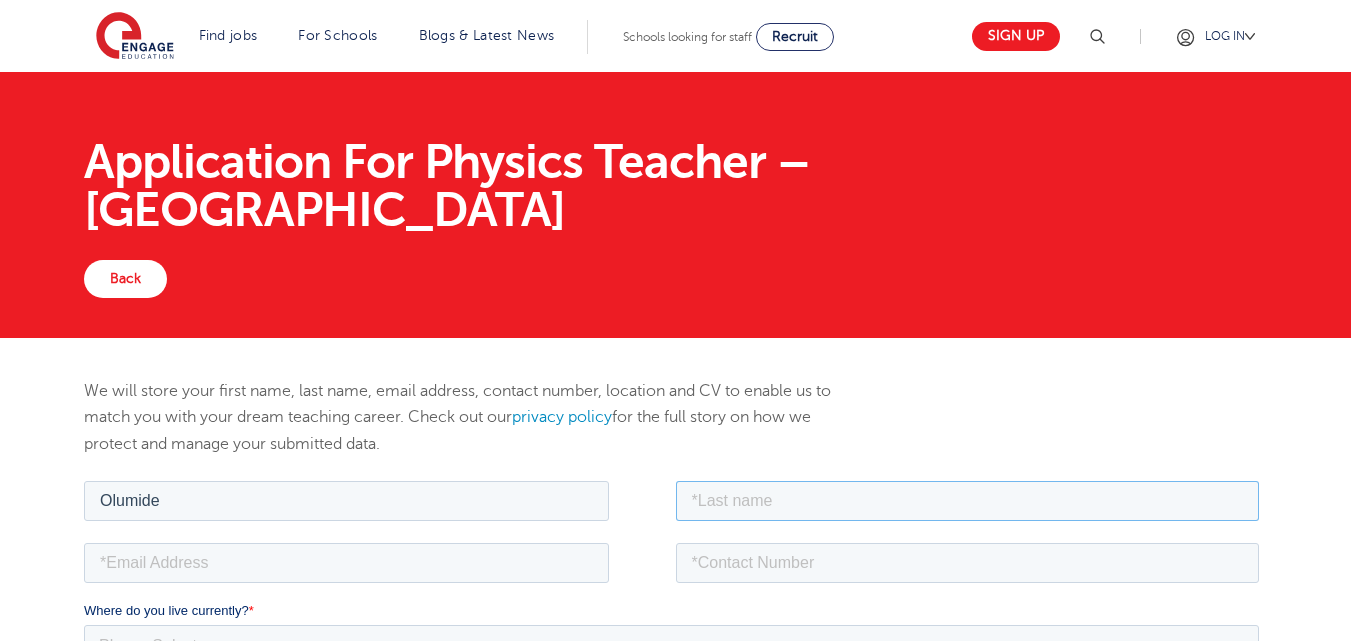 click at bounding box center [968, 500] 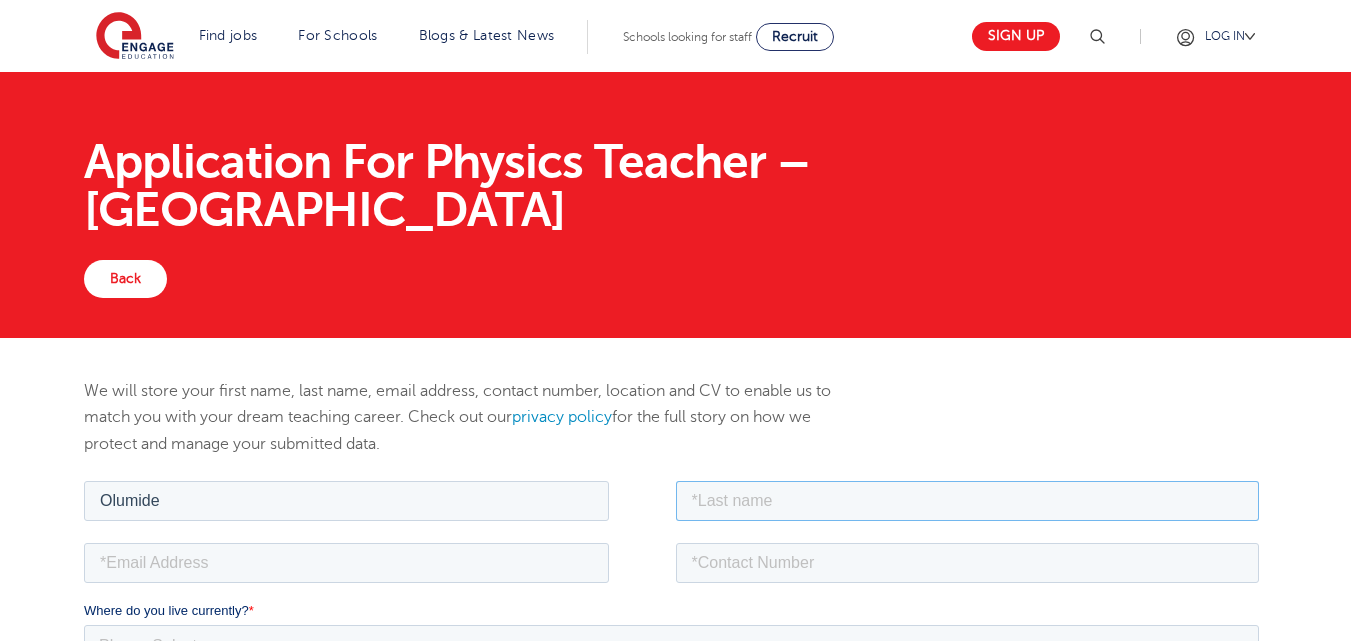 type on "Hassan" 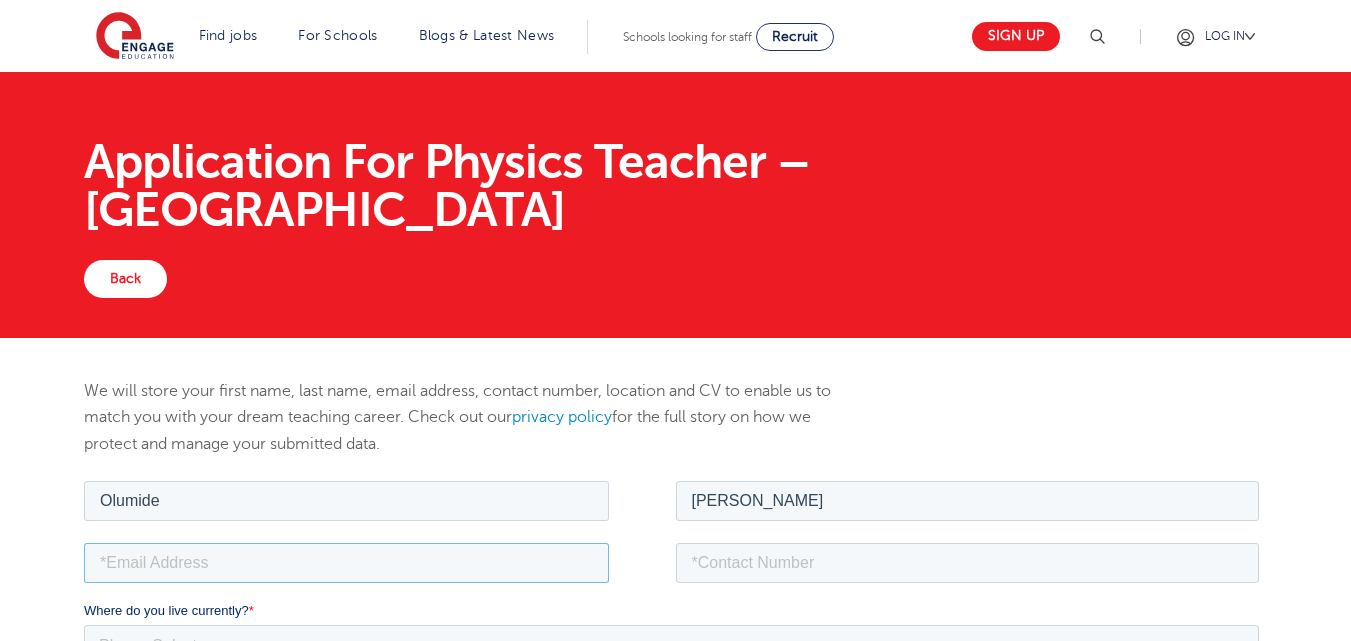 click at bounding box center [346, 562] 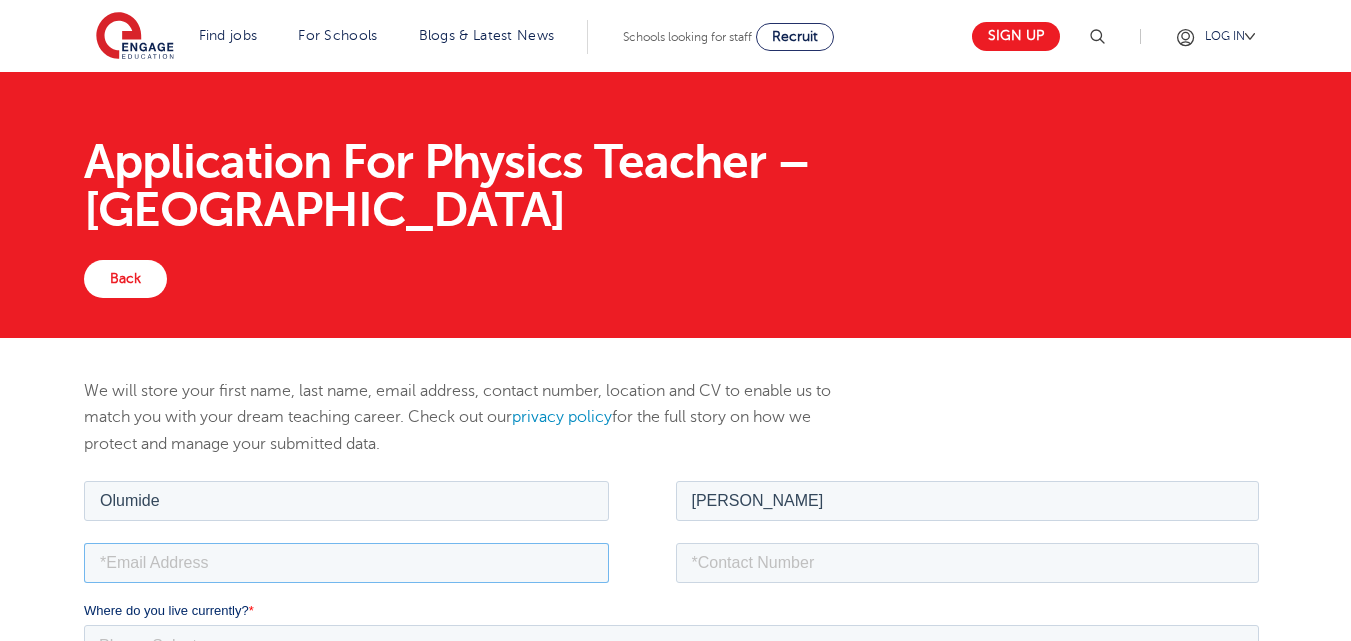 type on "holumidehassan@gmail.com" 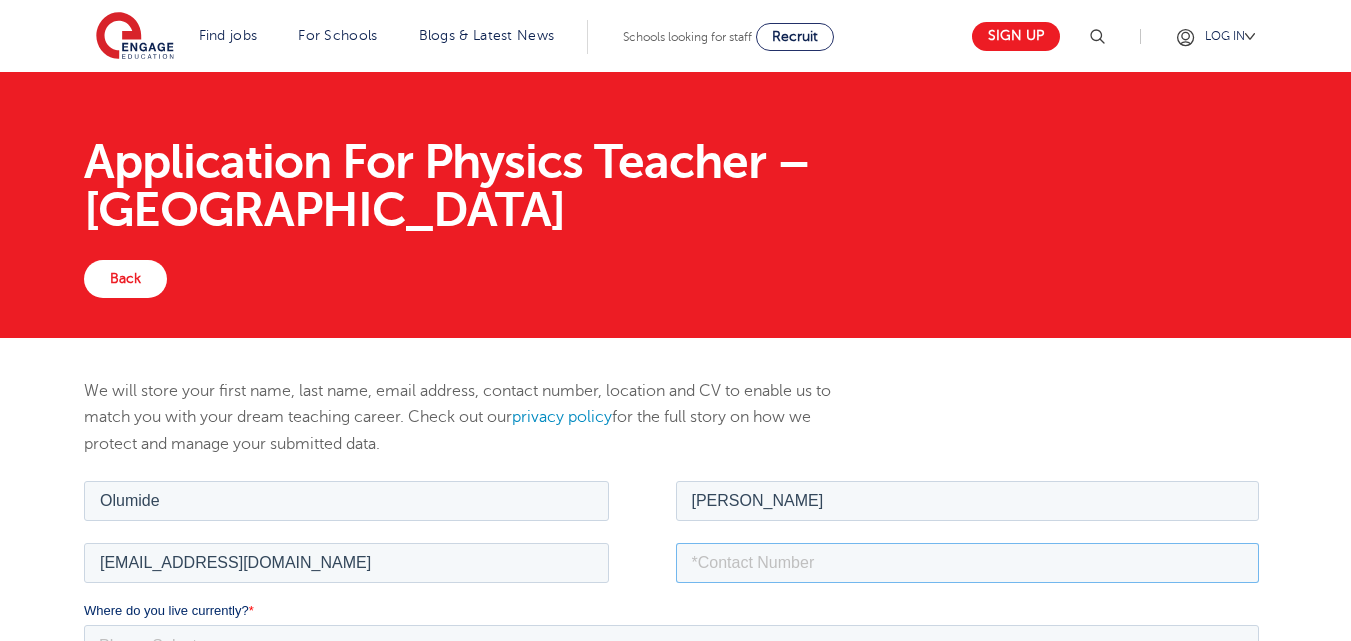click at bounding box center [968, 562] 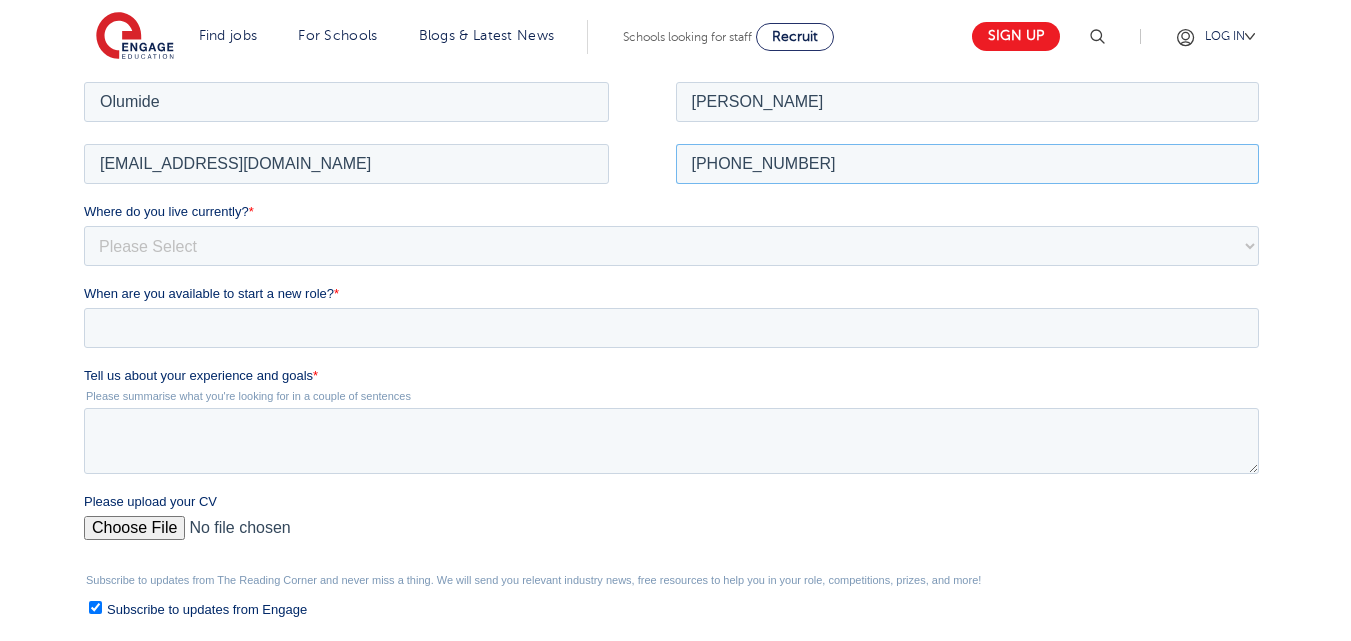 scroll, scrollTop: 416, scrollLeft: 0, axis: vertical 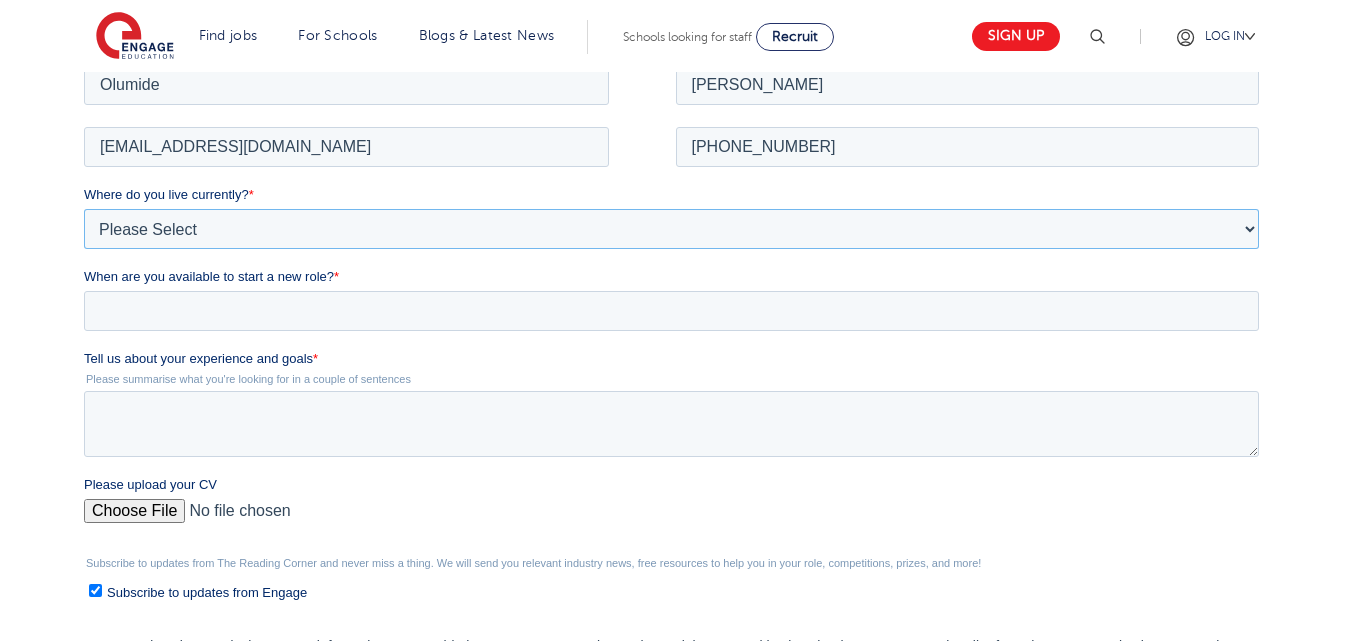 click on "Please Select UK Canada Ireland Australia New Zealand Europe USA South Africa Jamaica Africa Asia Middle East South America Caribbean" at bounding box center [671, 228] 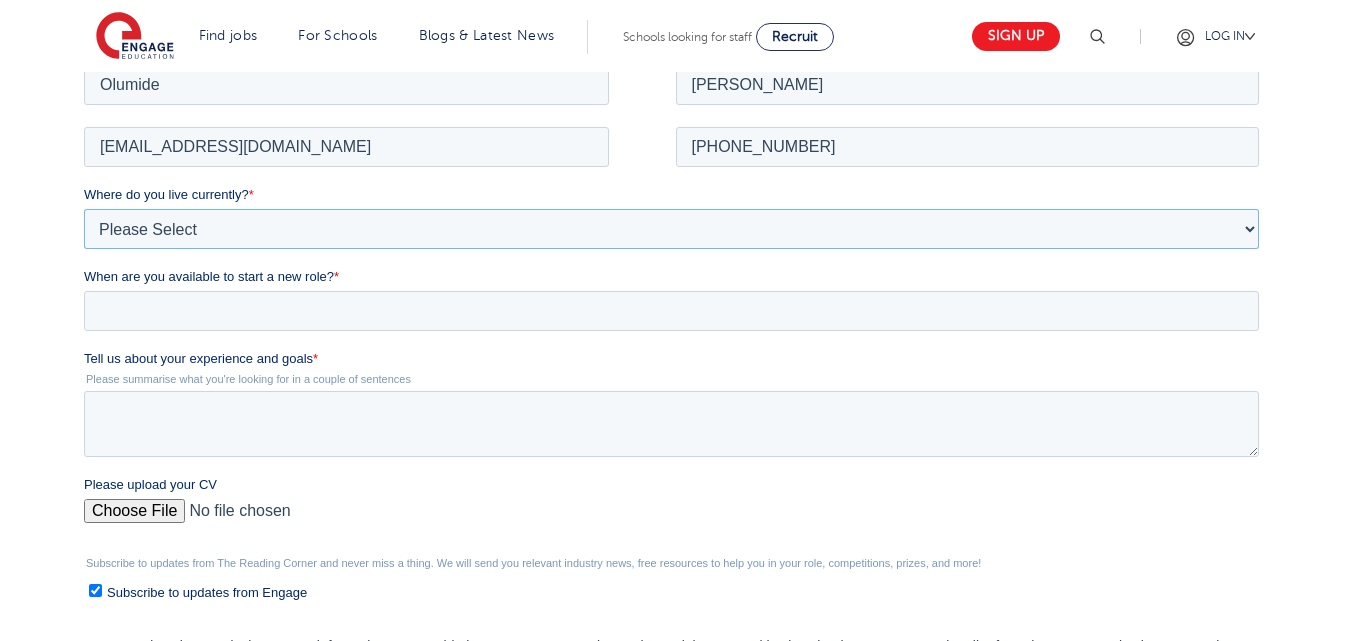 select on "Africa" 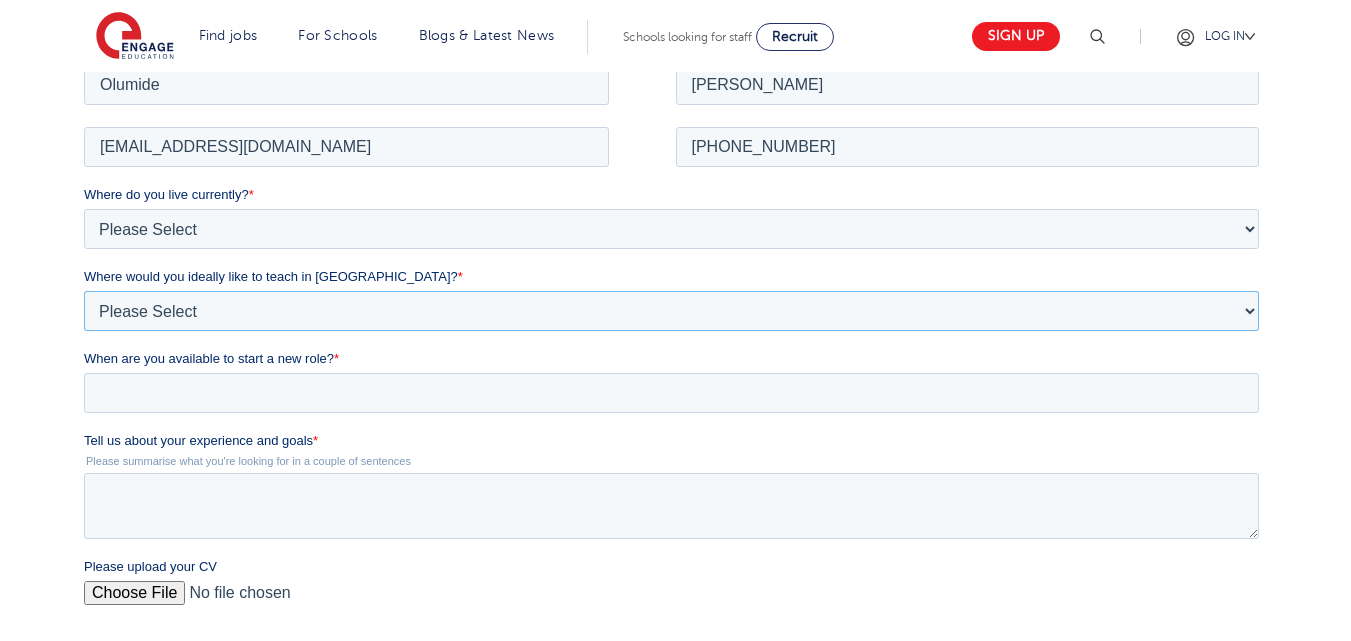 click on "Please Select I'm flexible! London Any city in England Greater London/Home Counties Somewhere more rural" at bounding box center [671, 310] 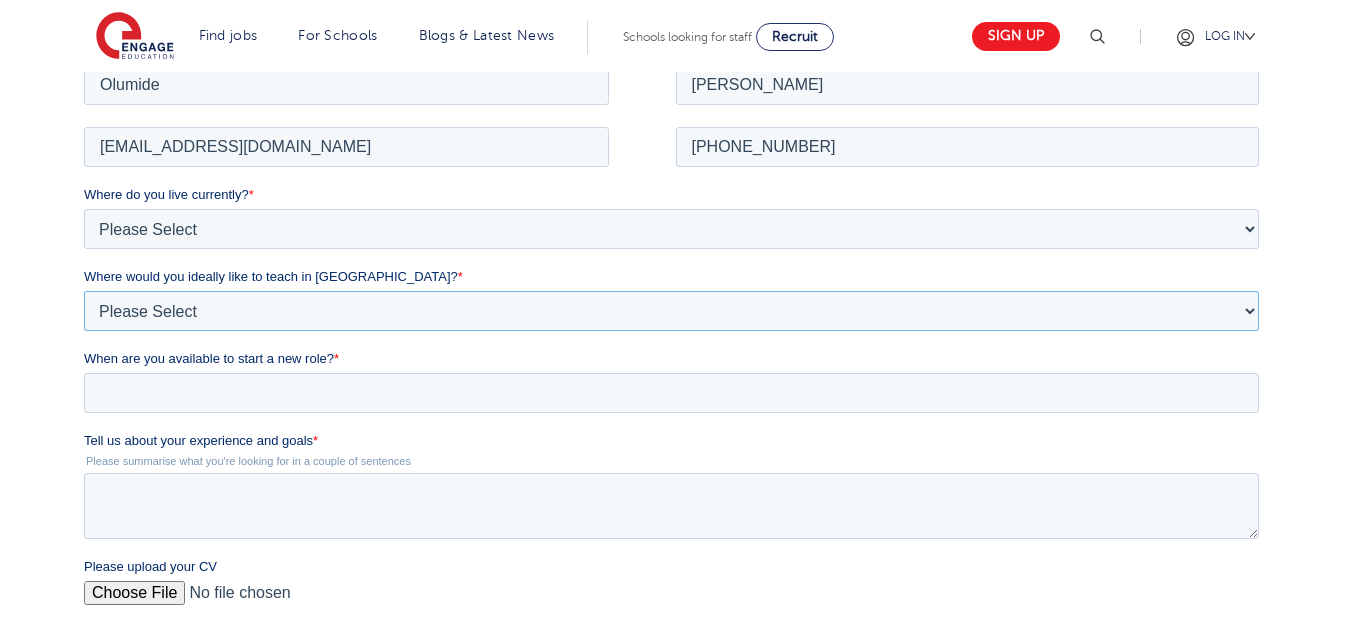 select on "Flexible" 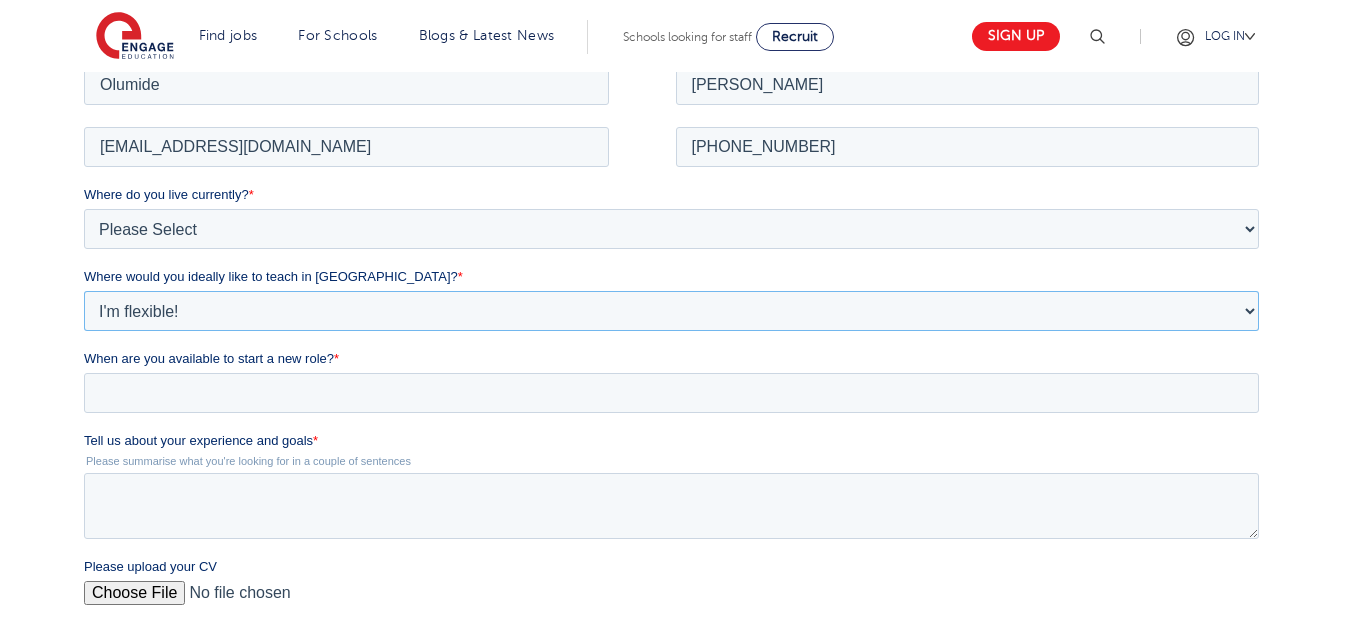 click on "Please Select I'm flexible! London Any city in England Greater London/Home Counties Somewhere more rural" at bounding box center (671, 310) 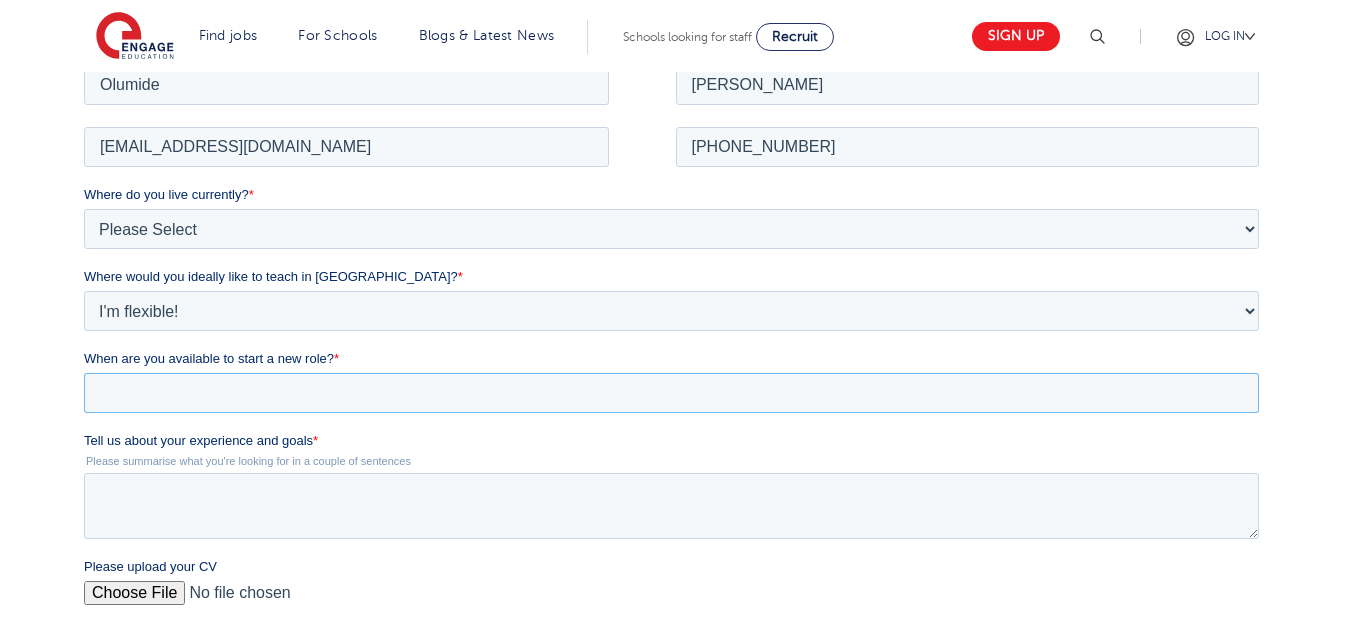 click on "When are you available to start a new role? *" at bounding box center (671, 392) 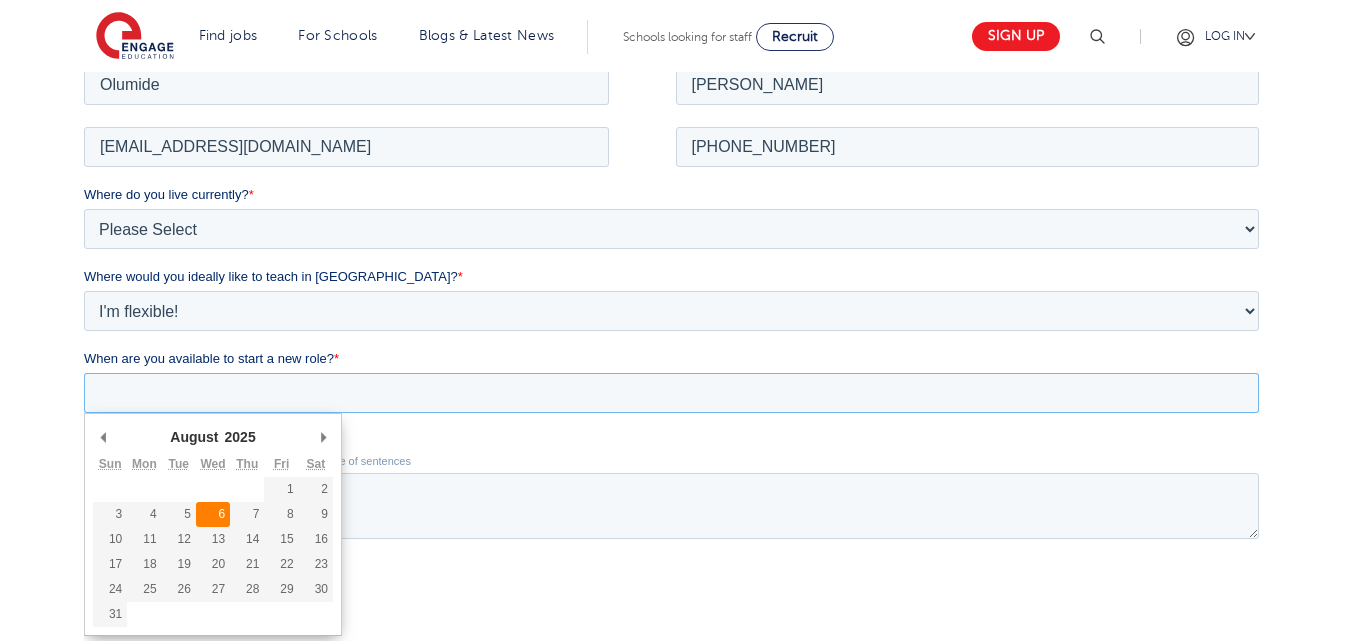 type on "2025-08-06" 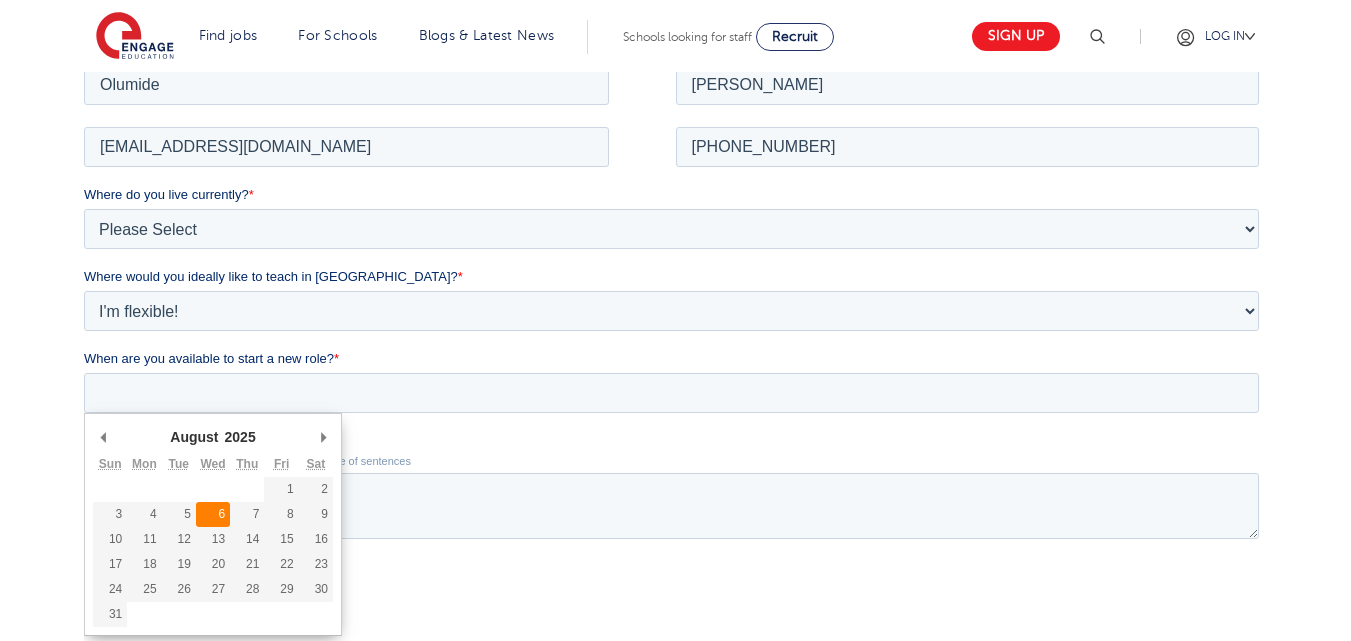 type on "2025/08/06" 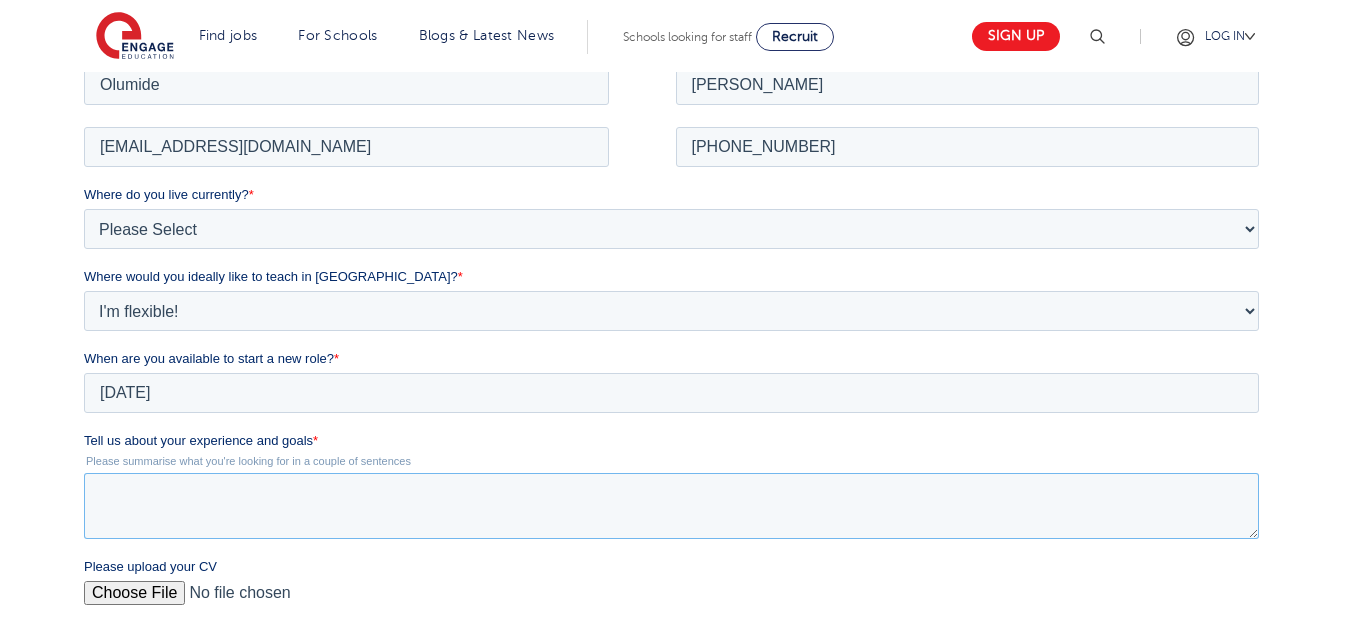 click on "Tell us about your experience and goals *" at bounding box center (671, 505) 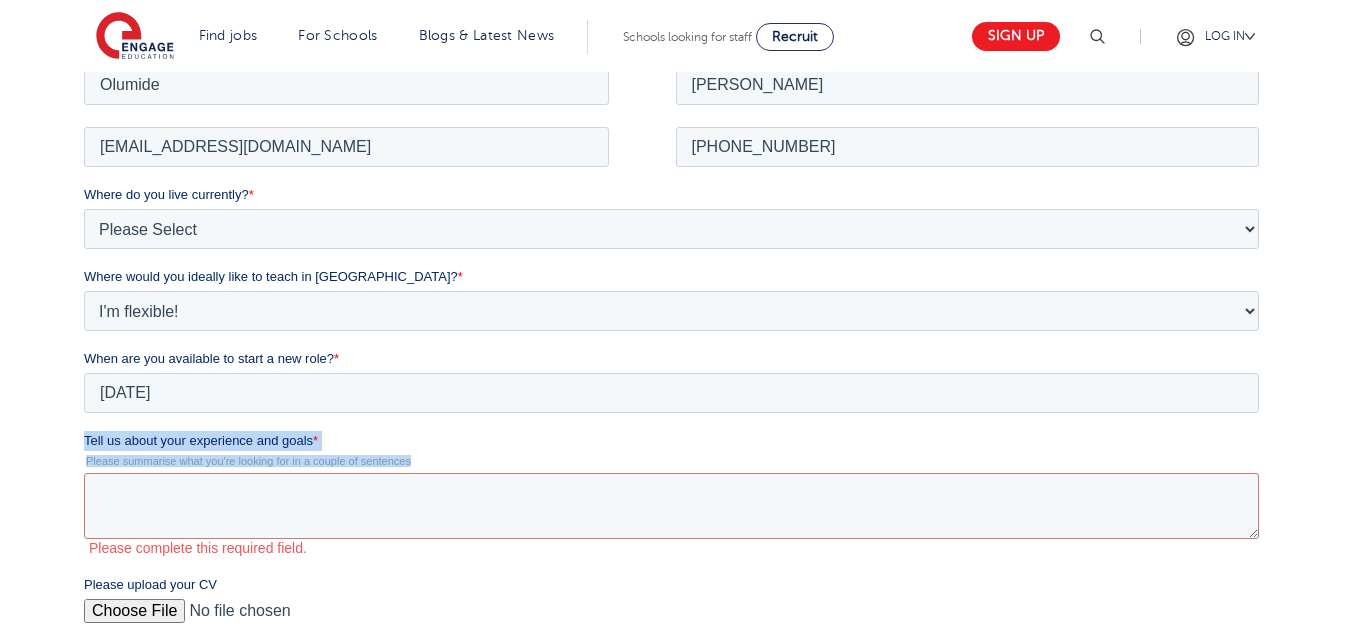 drag, startPoint x: 87, startPoint y: 435, endPoint x: 435, endPoint y: 468, distance: 349.56116 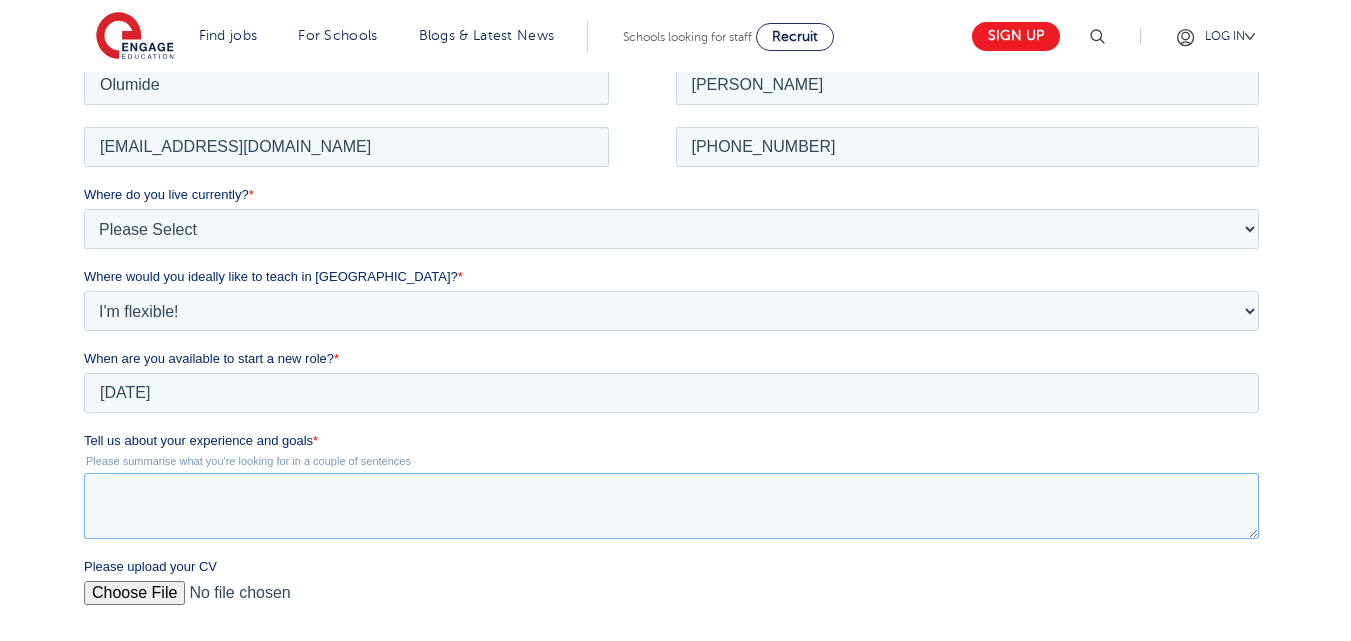 click on "Tell us about your experience and goals *" at bounding box center (671, 505) 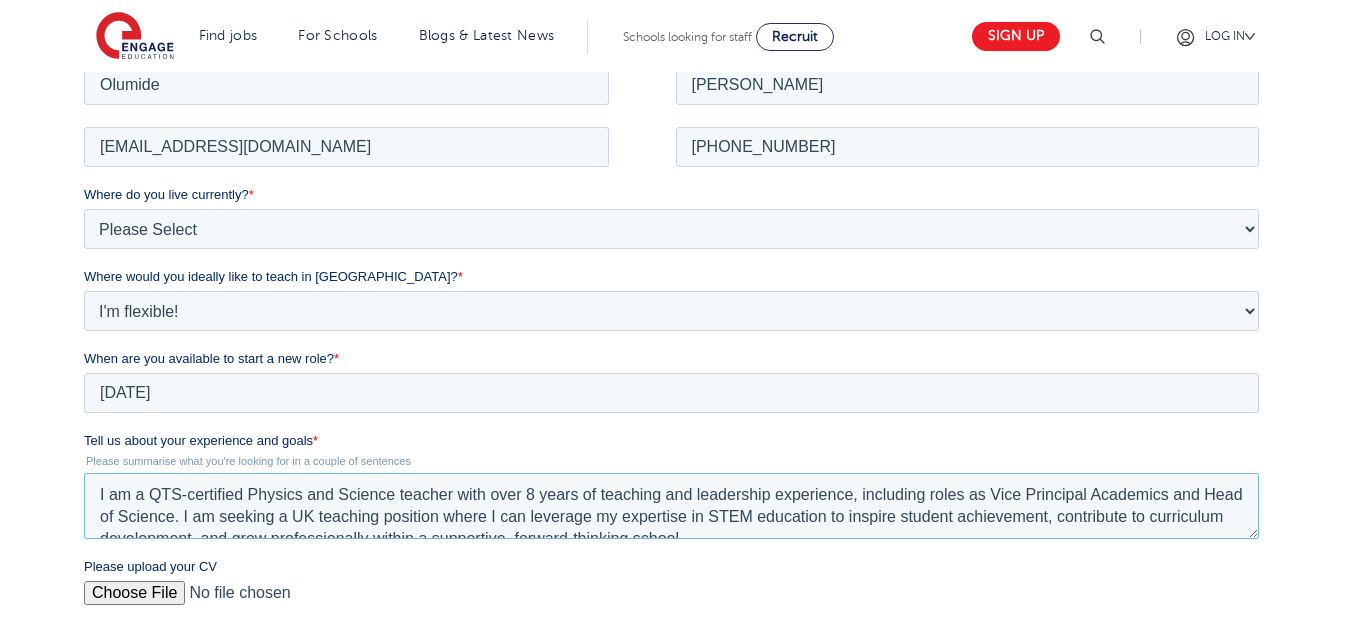 scroll, scrollTop: 9, scrollLeft: 0, axis: vertical 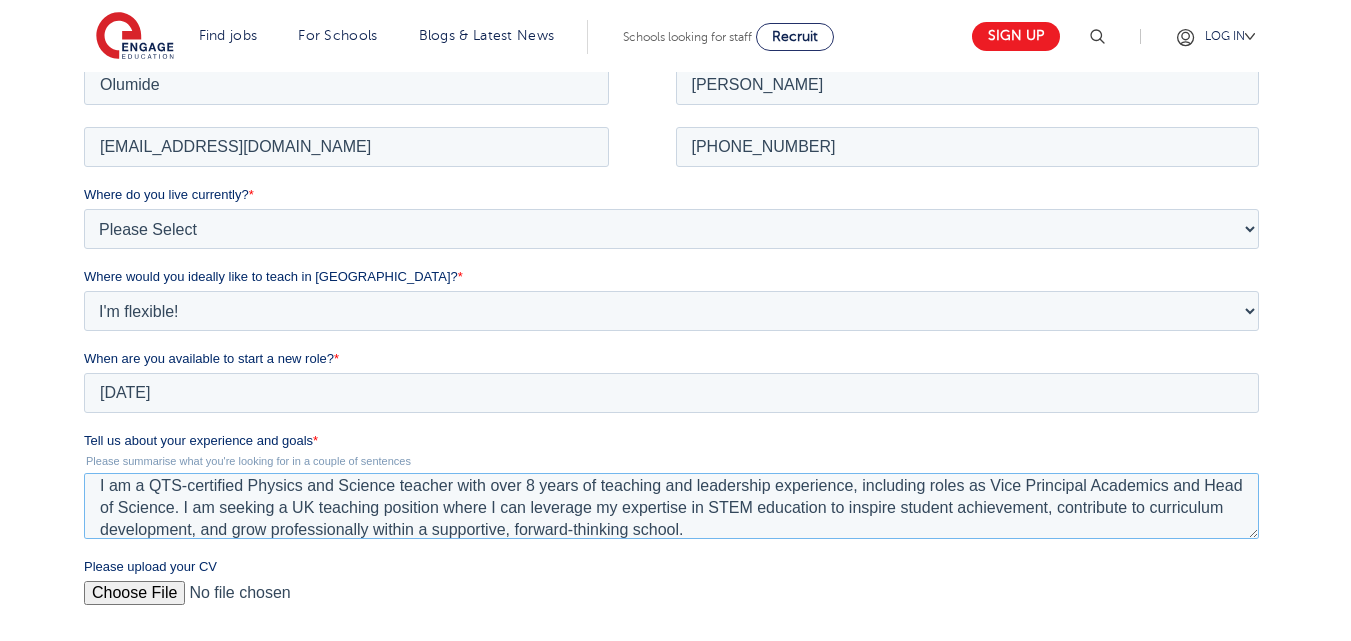 type on "I am a QTS-certified Physics and Science teacher with over 8 years of teaching and leadership experience, including roles as Vice Principal Academics and Head of Science. I am seeking a UK teaching position where I can leverage my expertise in STEM education to inspire student achievement, contribute to curriculum development, and grow professionally within a supportive, forward-thinking school." 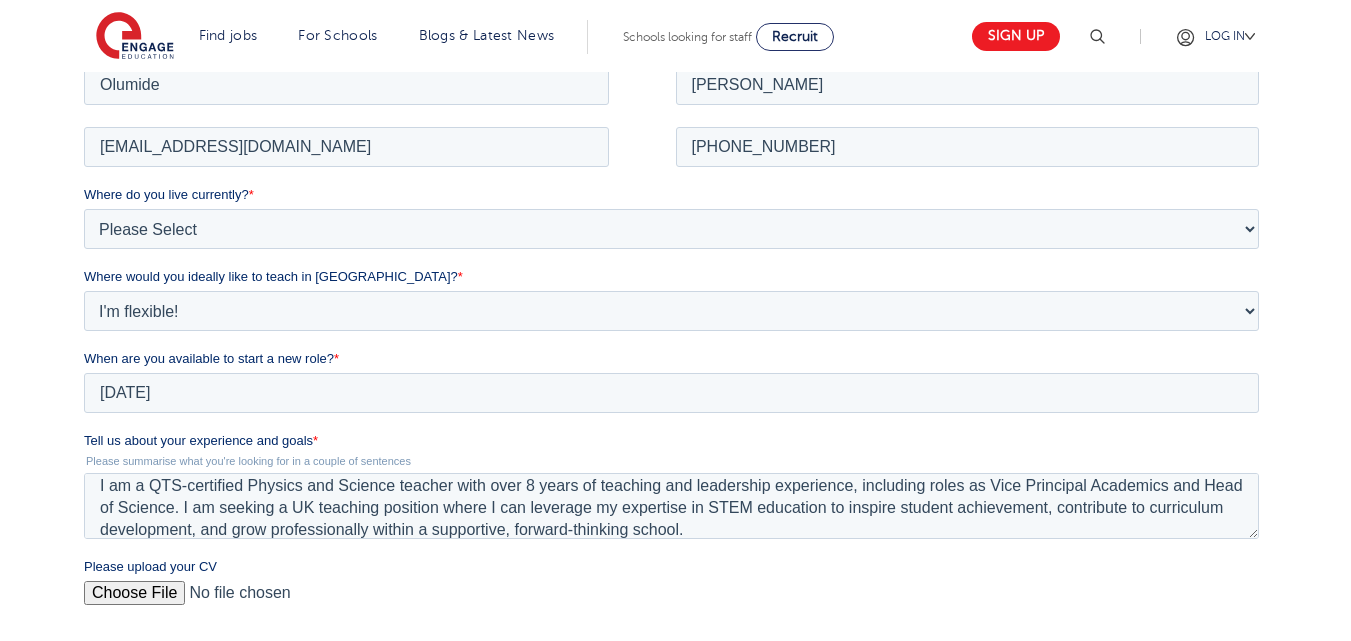 click on "Please upload your CV" at bounding box center [671, 600] 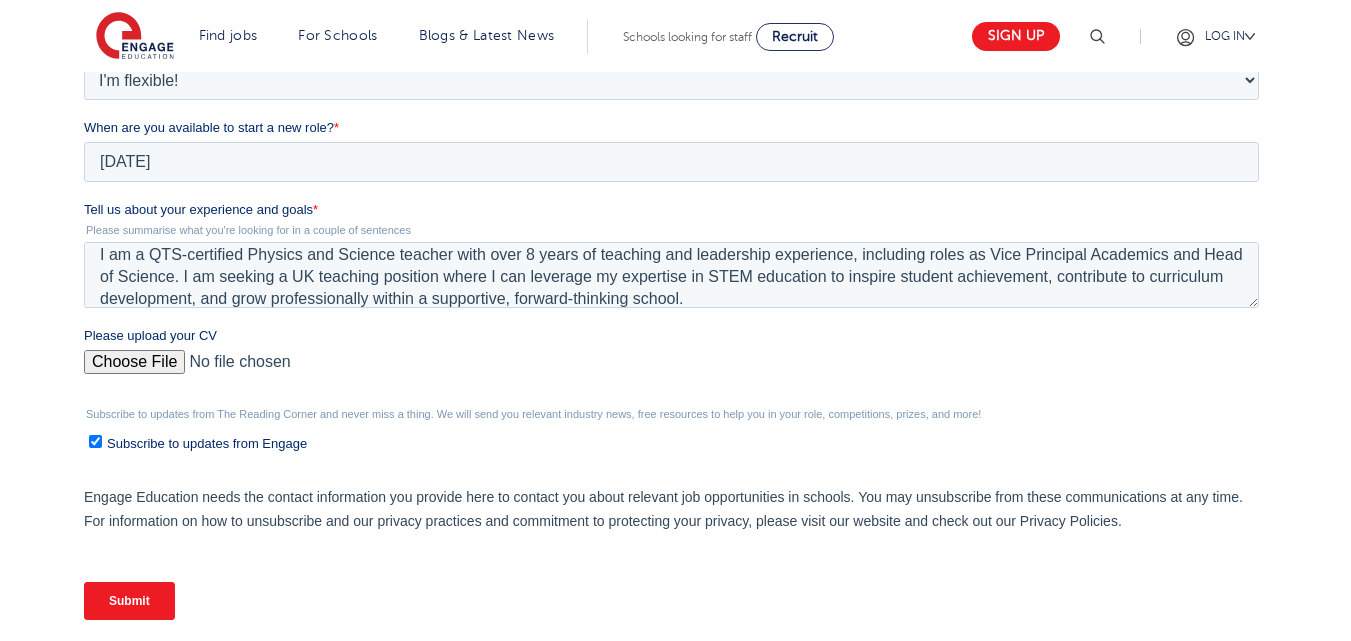 scroll, scrollTop: 650, scrollLeft: 0, axis: vertical 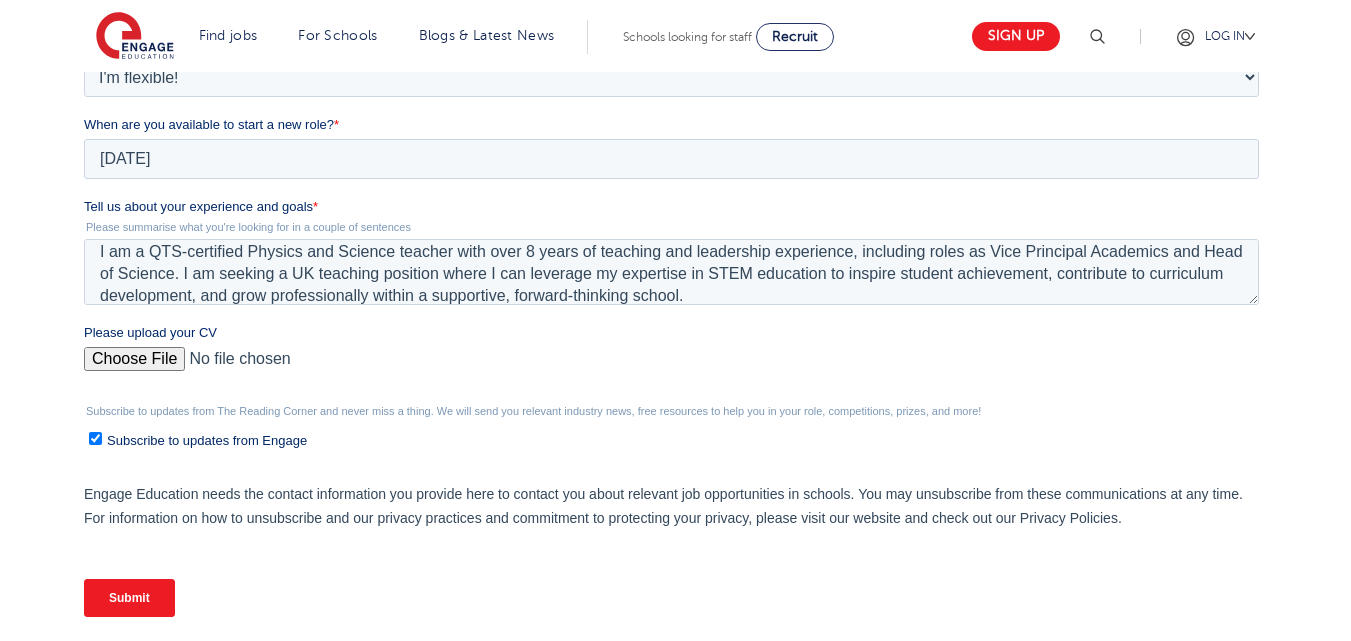 click on "Submit" at bounding box center (129, 598) 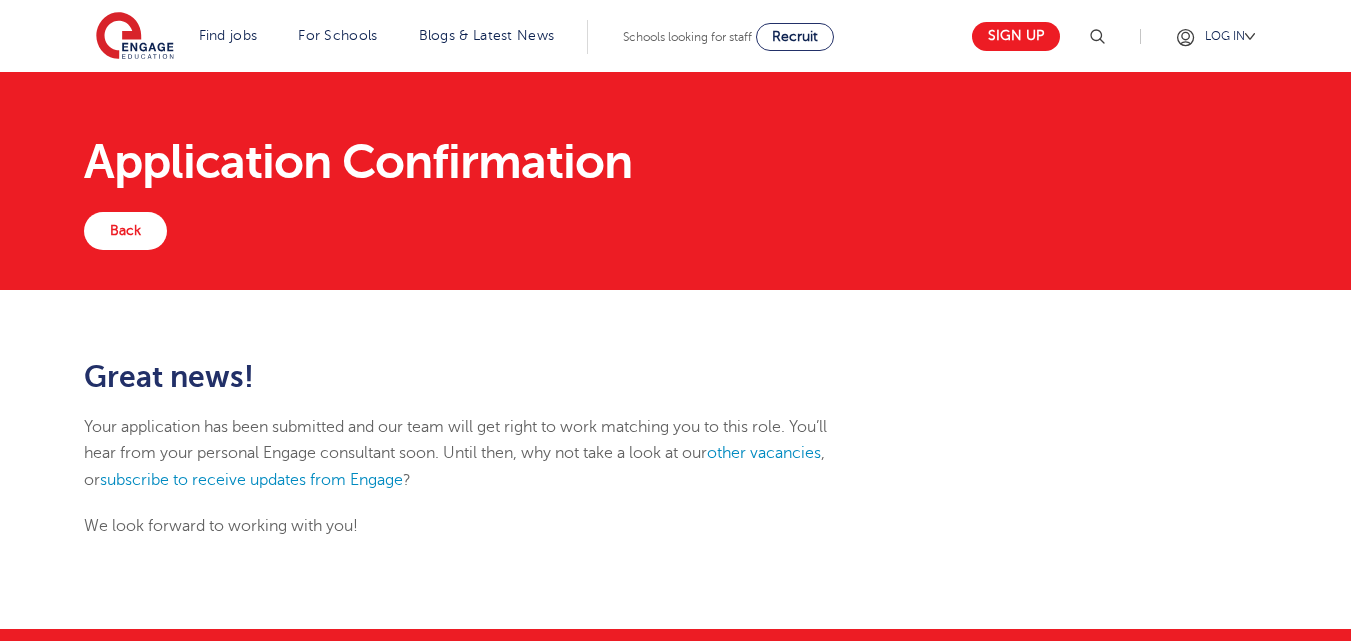 scroll, scrollTop: 0, scrollLeft: 0, axis: both 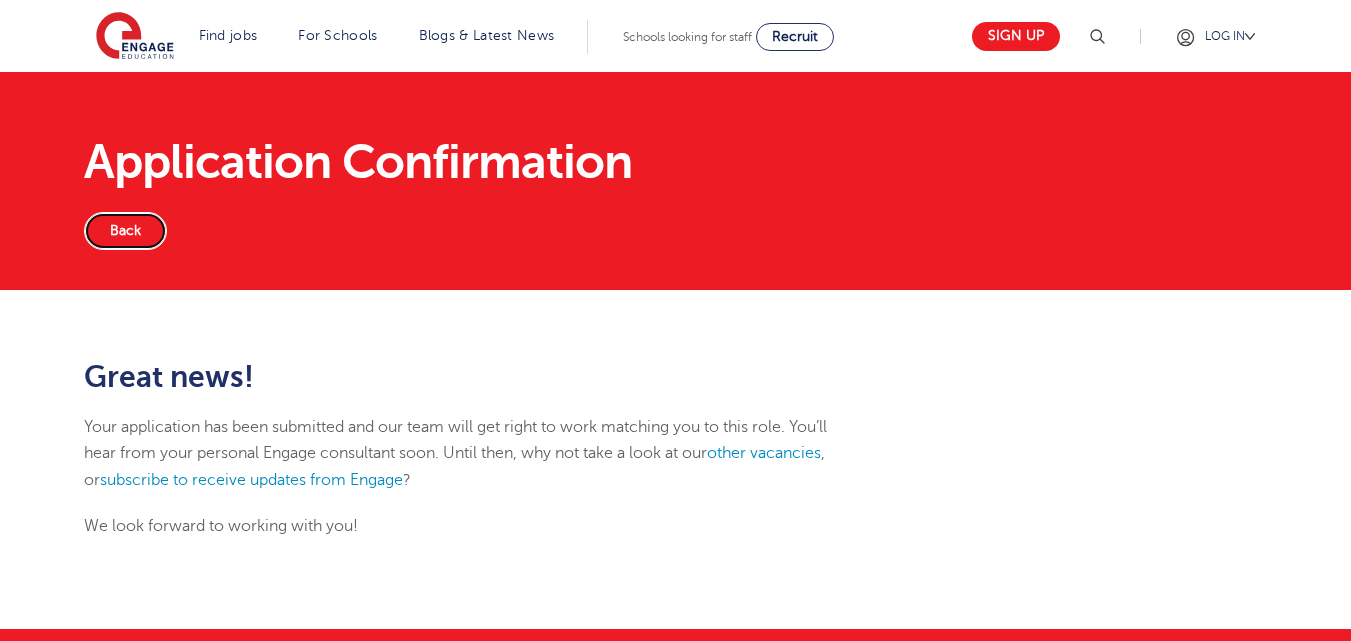 click on "Back" at bounding box center [125, 231] 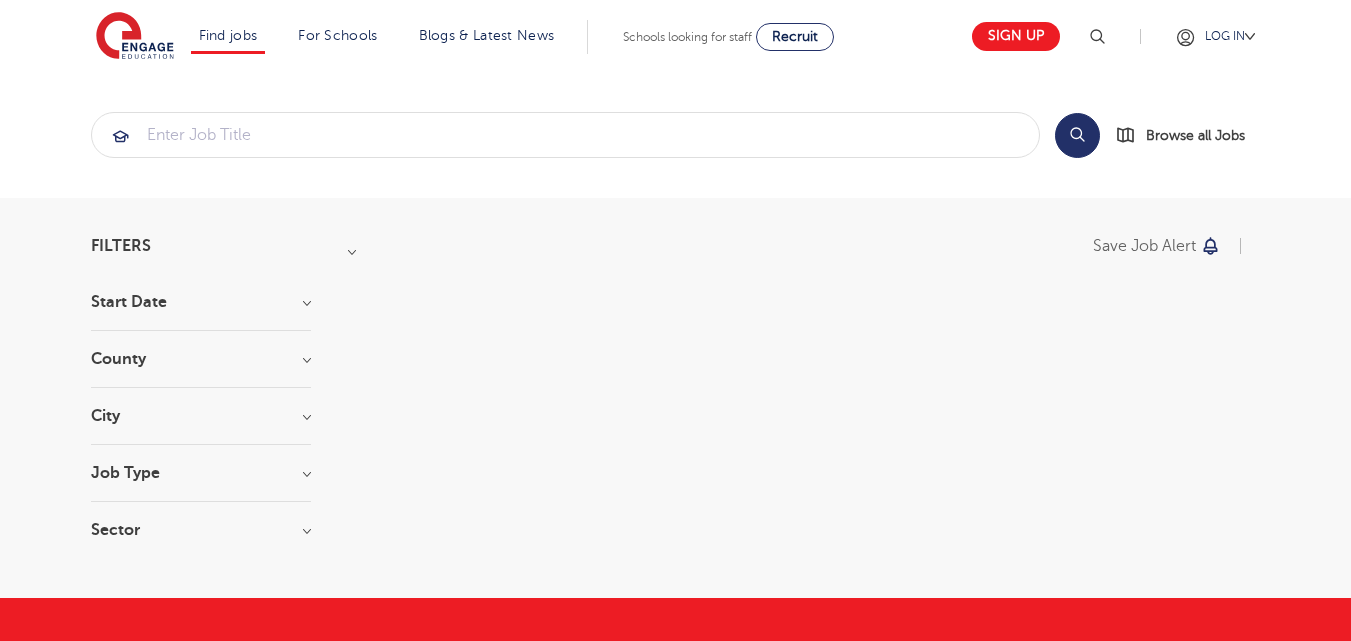 scroll, scrollTop: 0, scrollLeft: 0, axis: both 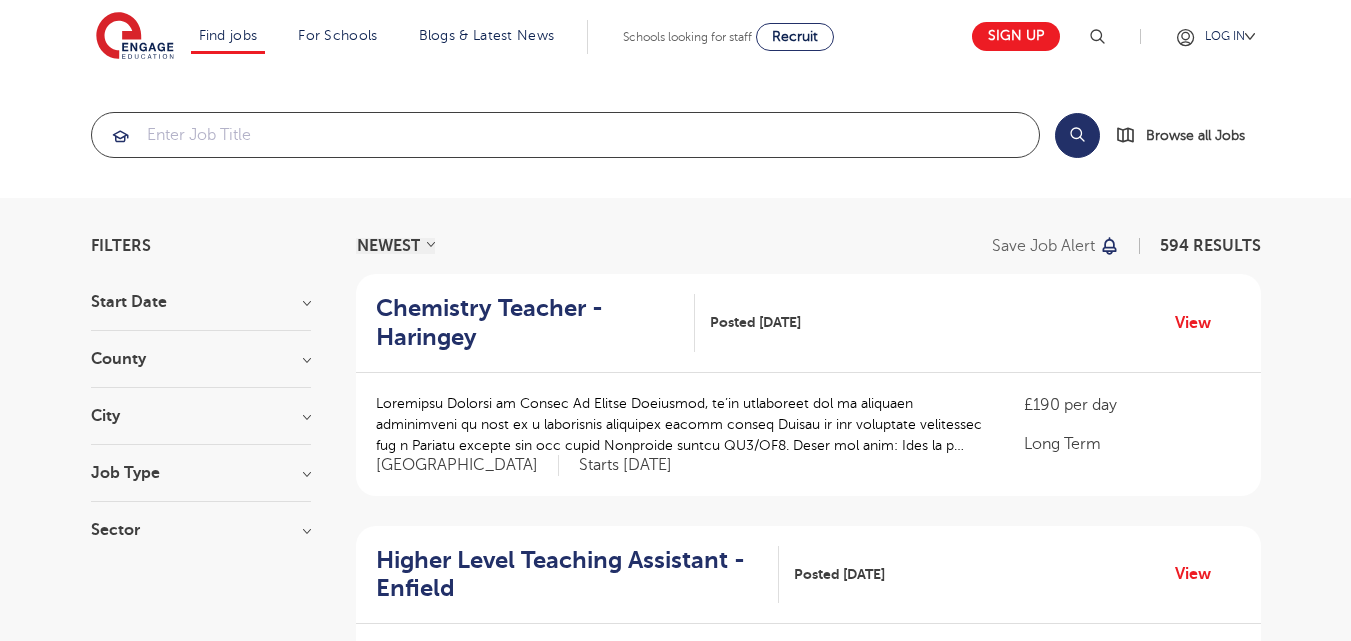 click at bounding box center (565, 135) 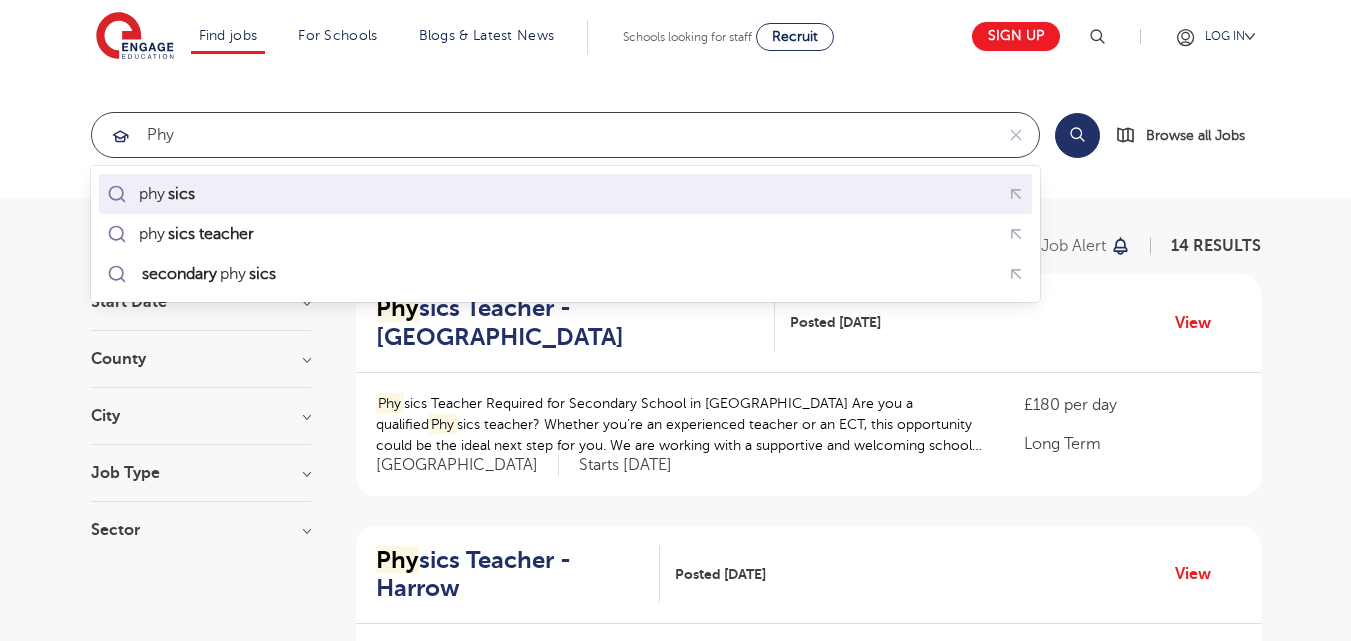 click on "phy sics" at bounding box center (168, 194) 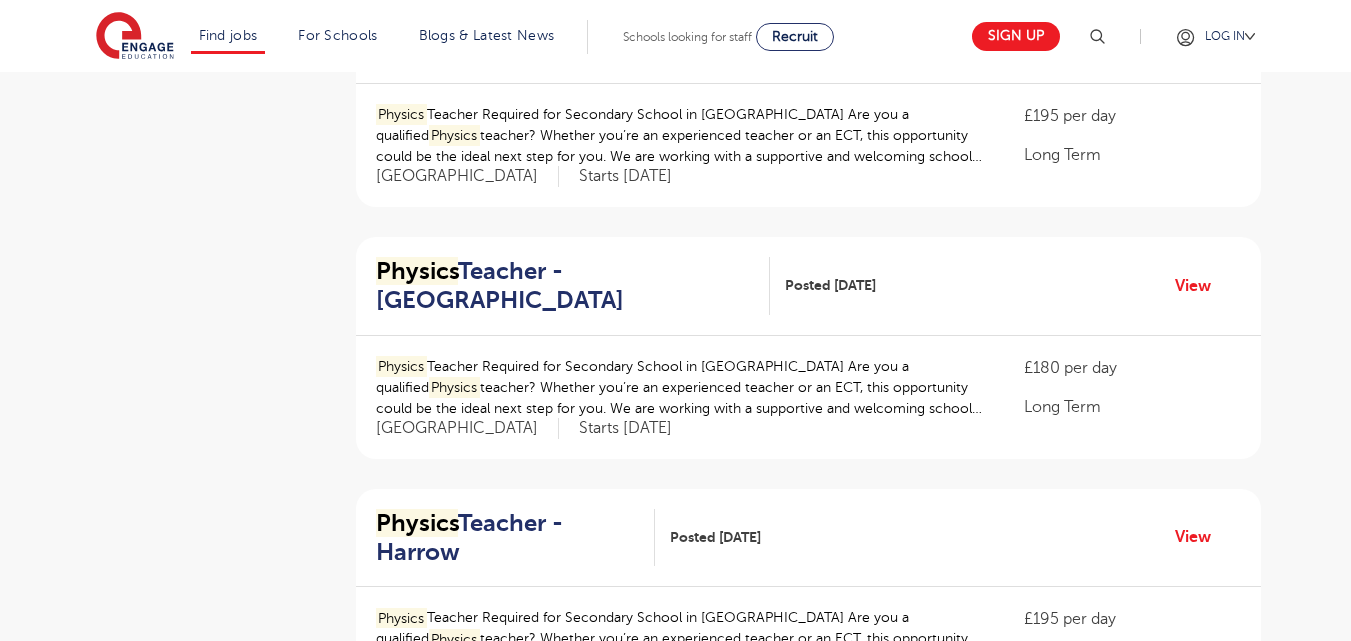 scroll, scrollTop: 471, scrollLeft: 0, axis: vertical 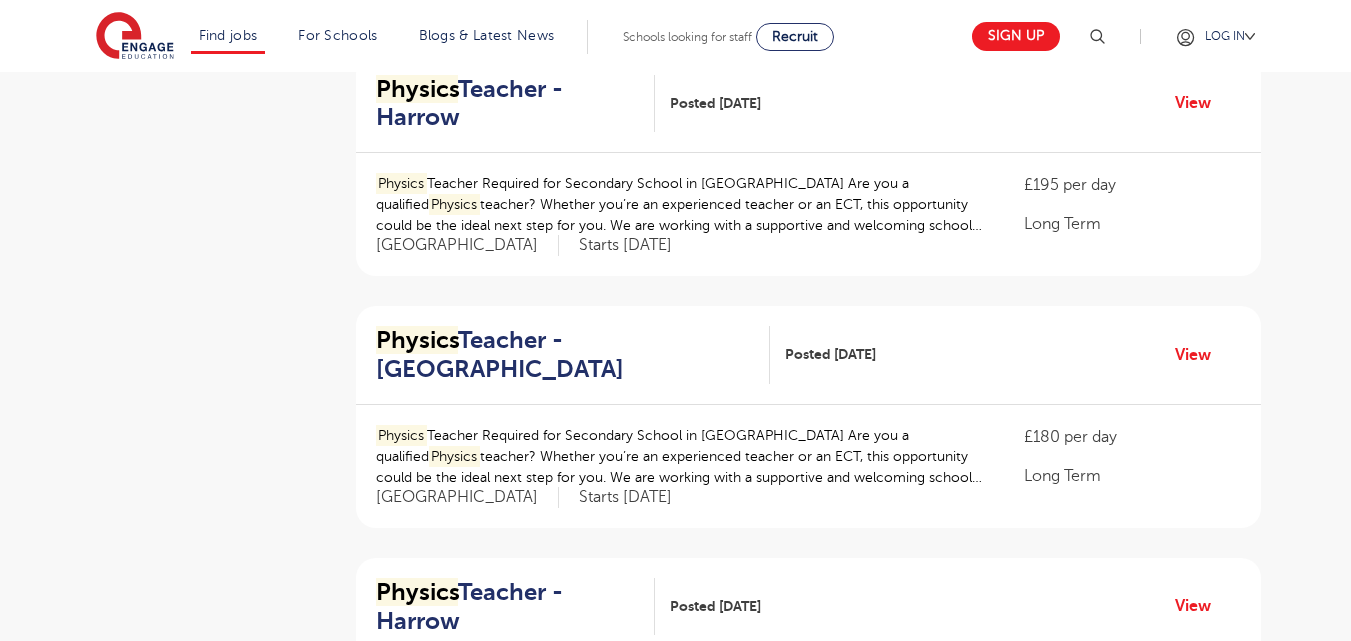 type on "physics" 